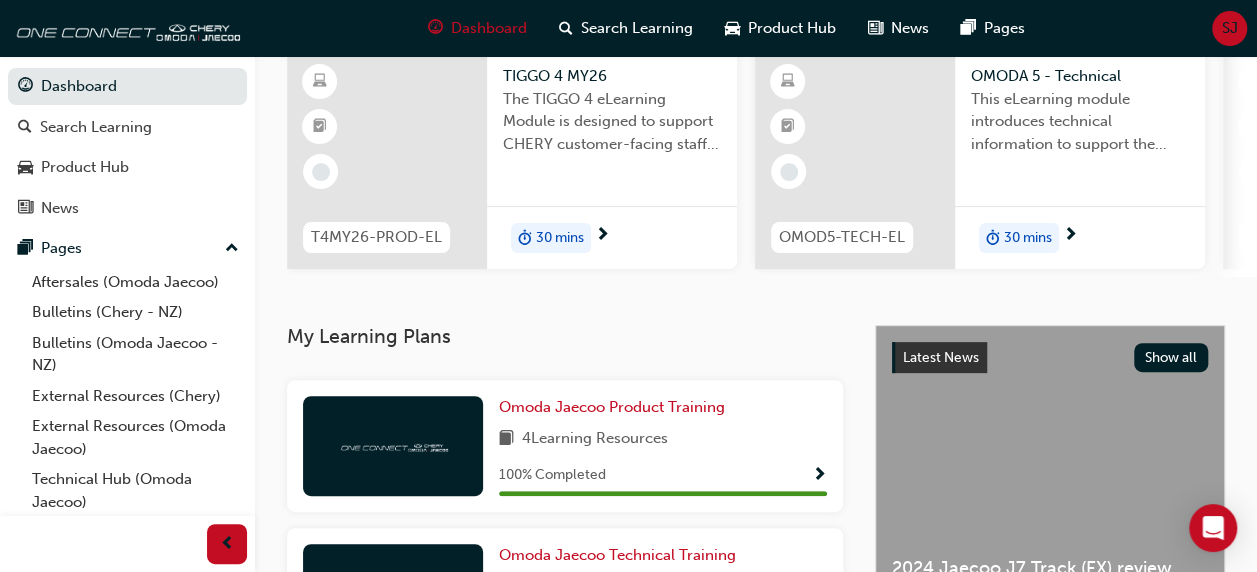 scroll, scrollTop: 161, scrollLeft: 0, axis: vertical 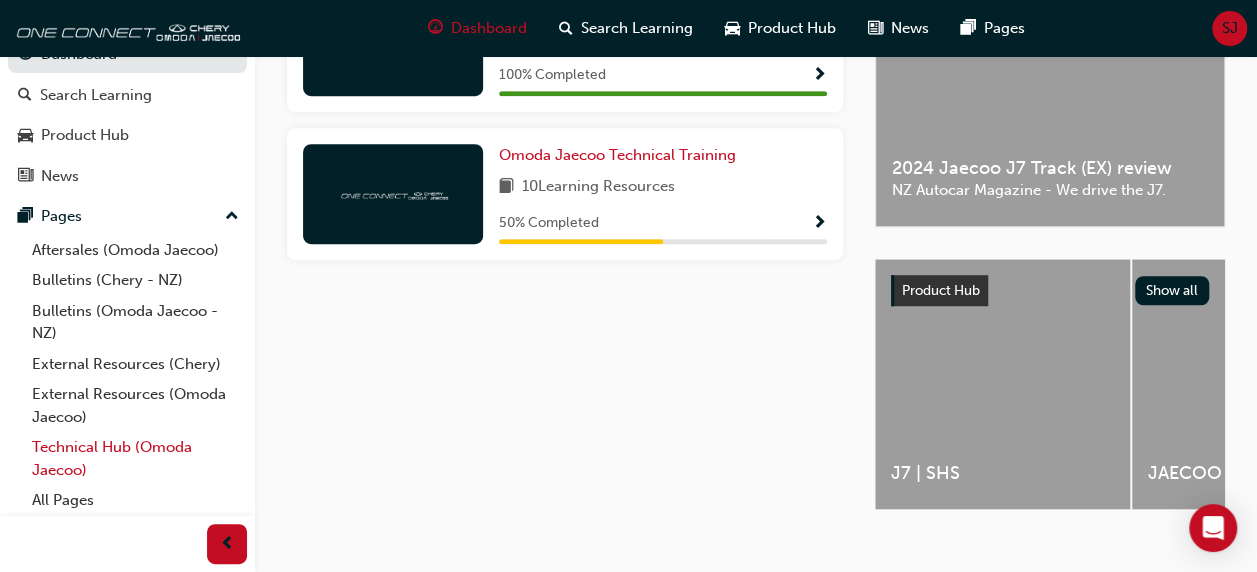 click on "Technical Hub (Omoda Jaecoo)" at bounding box center (135, 458) 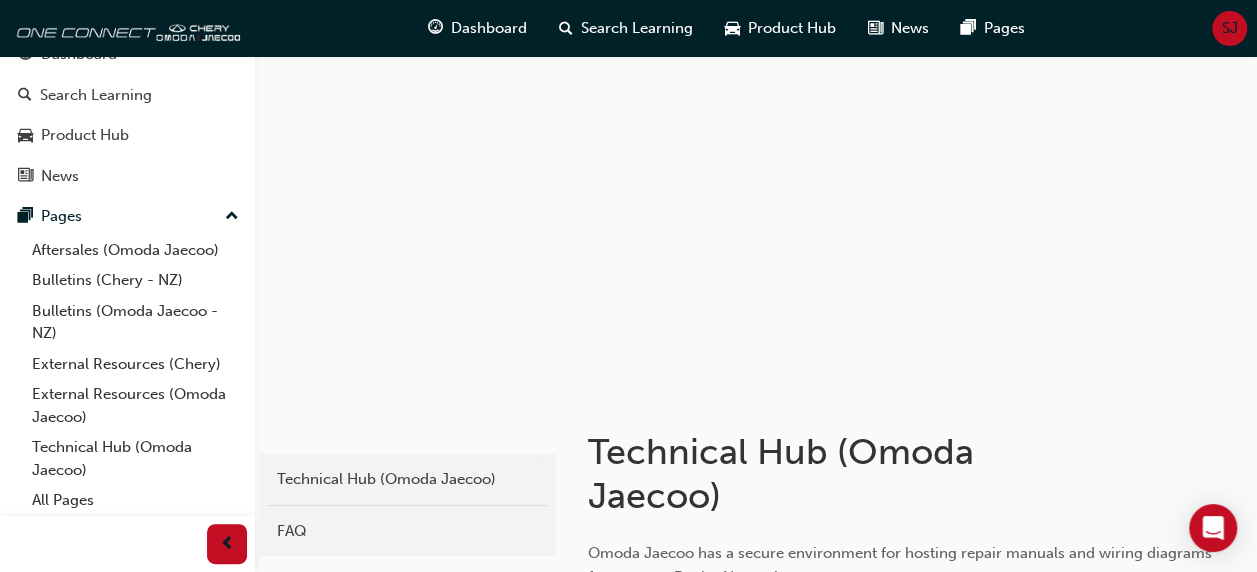 scroll, scrollTop: 286, scrollLeft: 0, axis: vertical 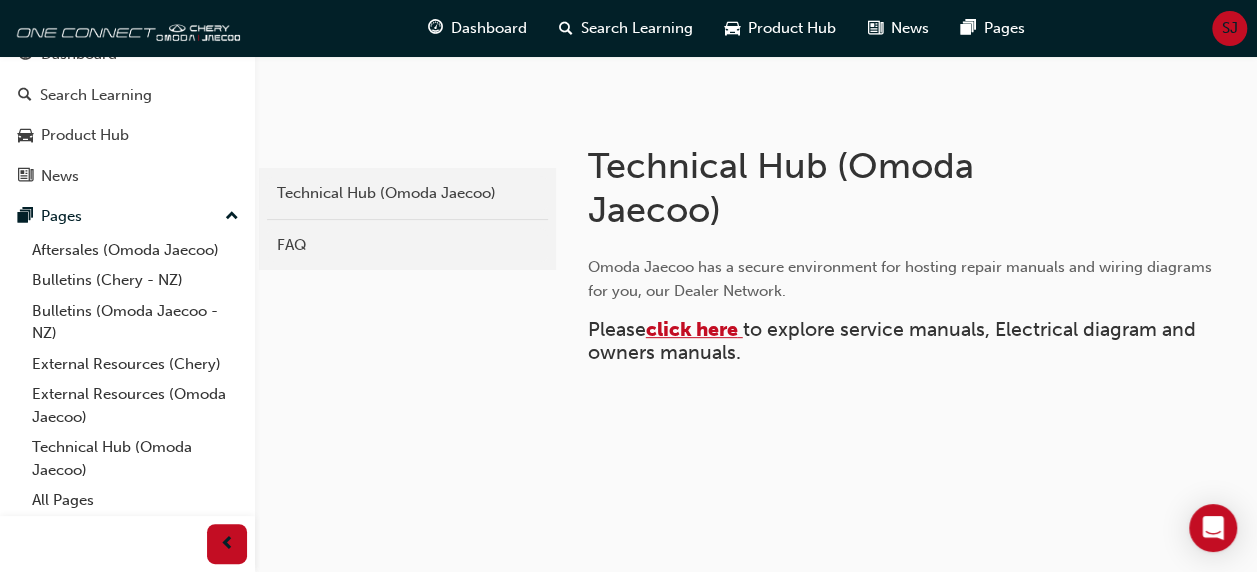 click on "click here" at bounding box center [692, 329] 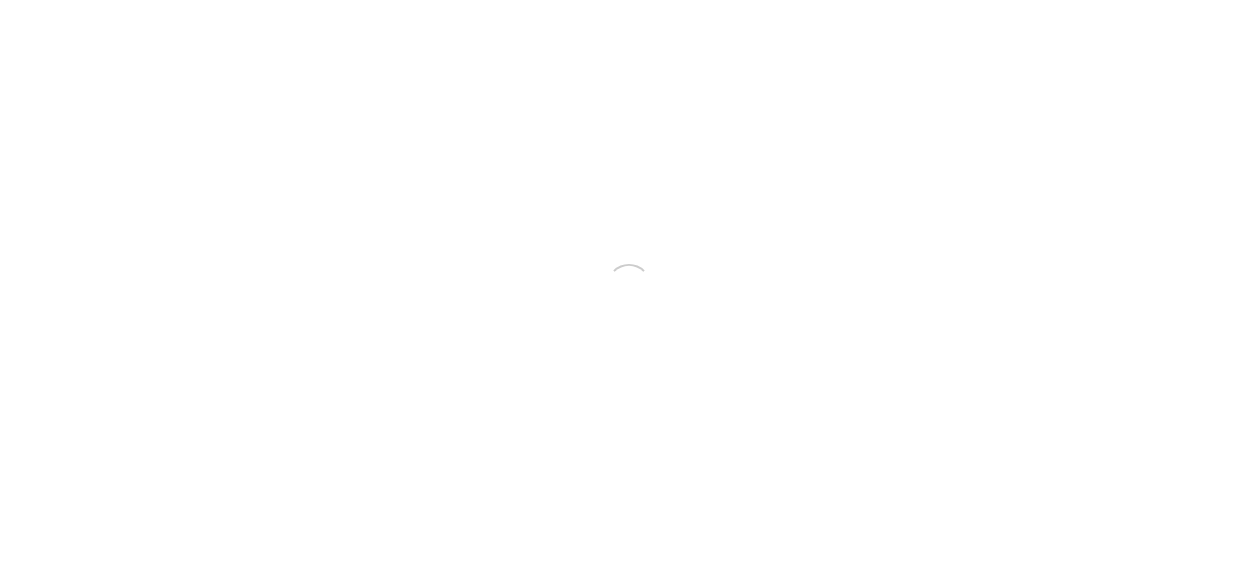 scroll, scrollTop: 0, scrollLeft: 0, axis: both 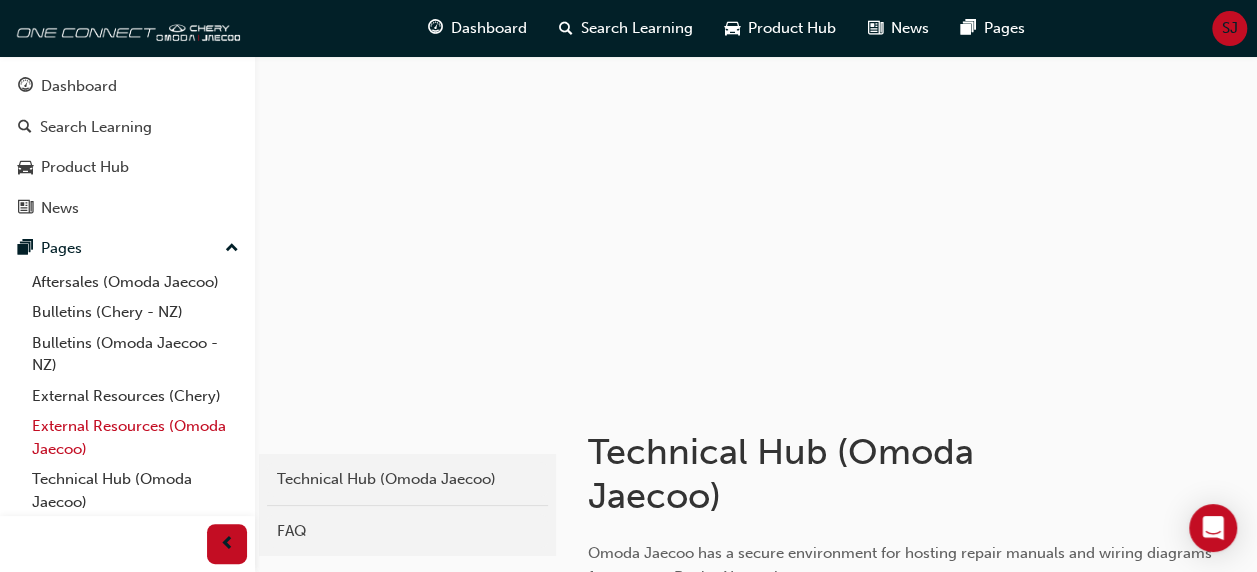 click on "External Resources (Omoda Jaecoo)" at bounding box center [135, 437] 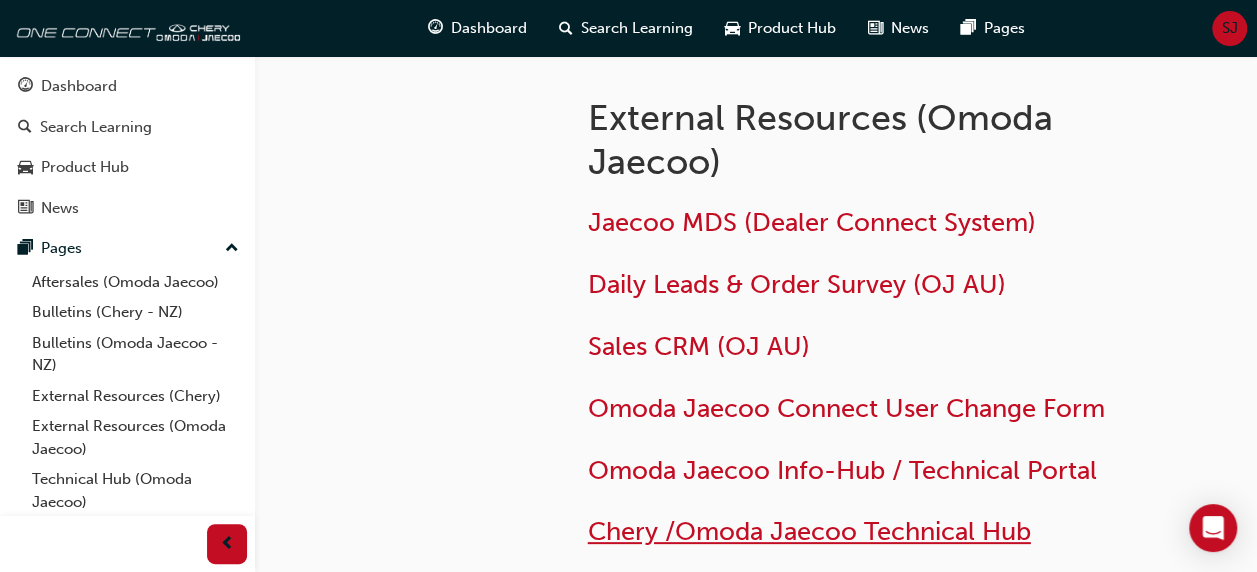 click on "Chery /Omoda Jaecoo Technical Hub" at bounding box center (809, 531) 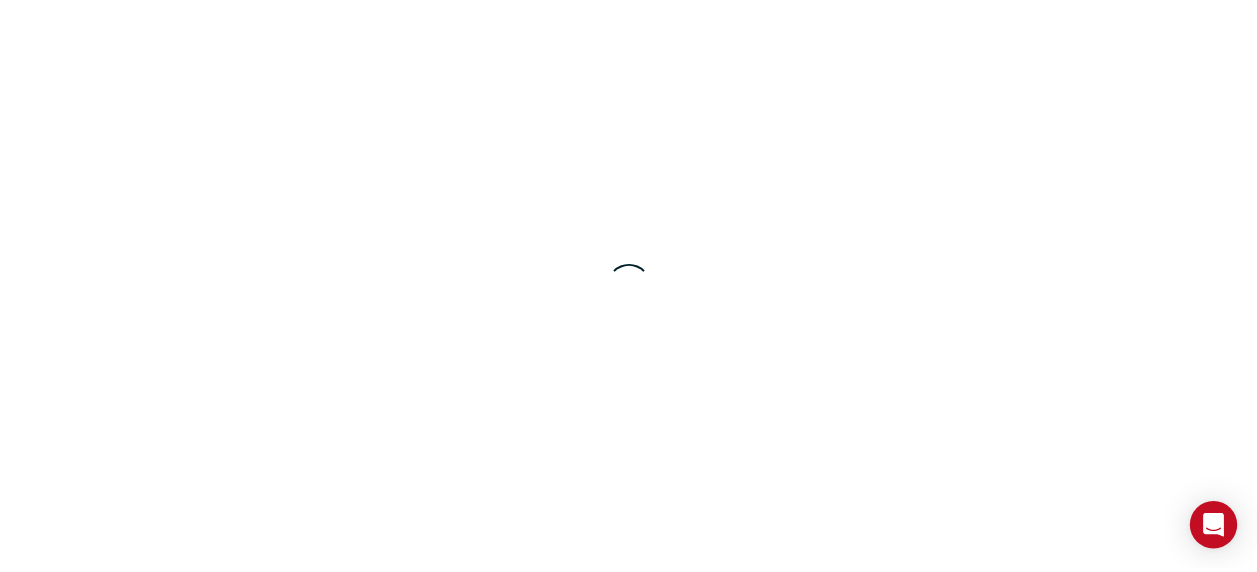 scroll, scrollTop: 0, scrollLeft: 0, axis: both 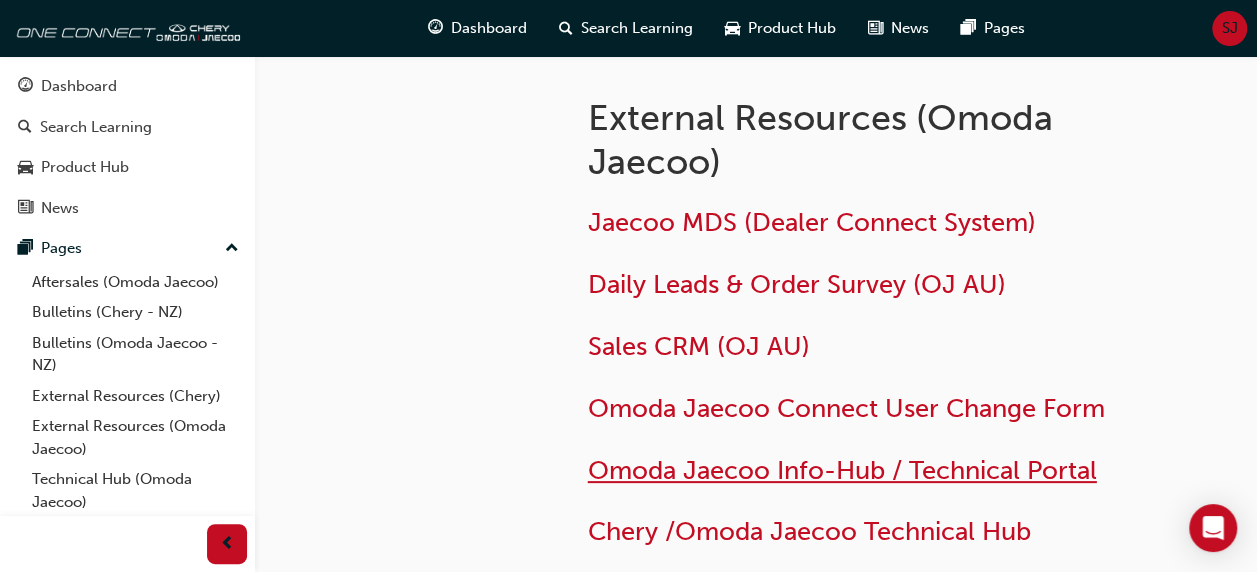 click on "Omoda Jaecoo Info-Hub / Technical Portal" at bounding box center [842, 470] 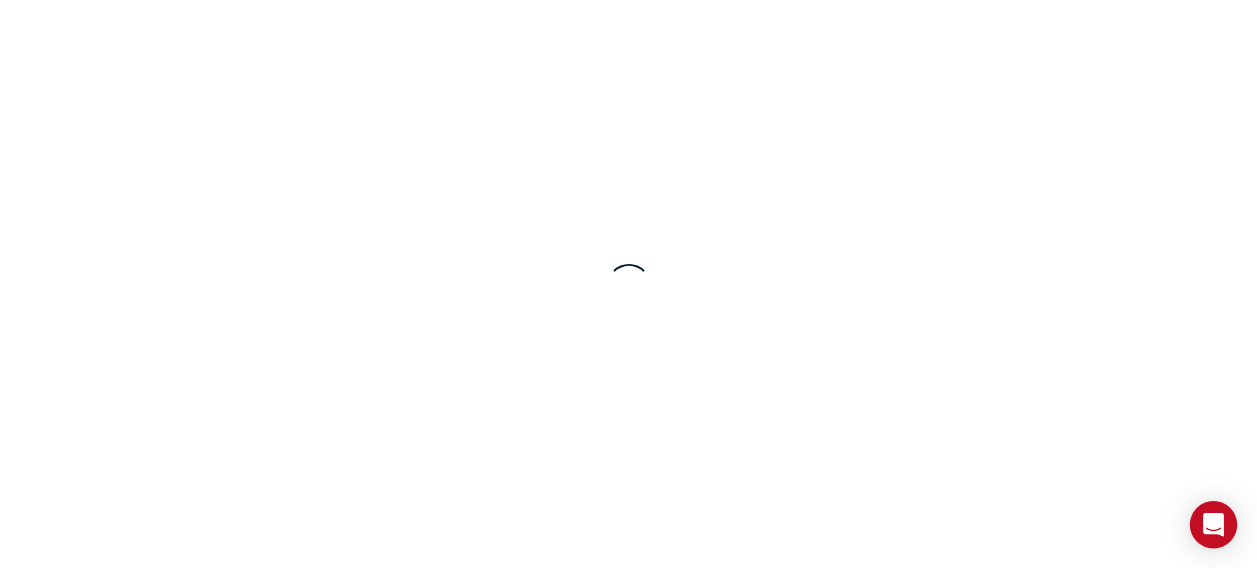 scroll, scrollTop: 0, scrollLeft: 0, axis: both 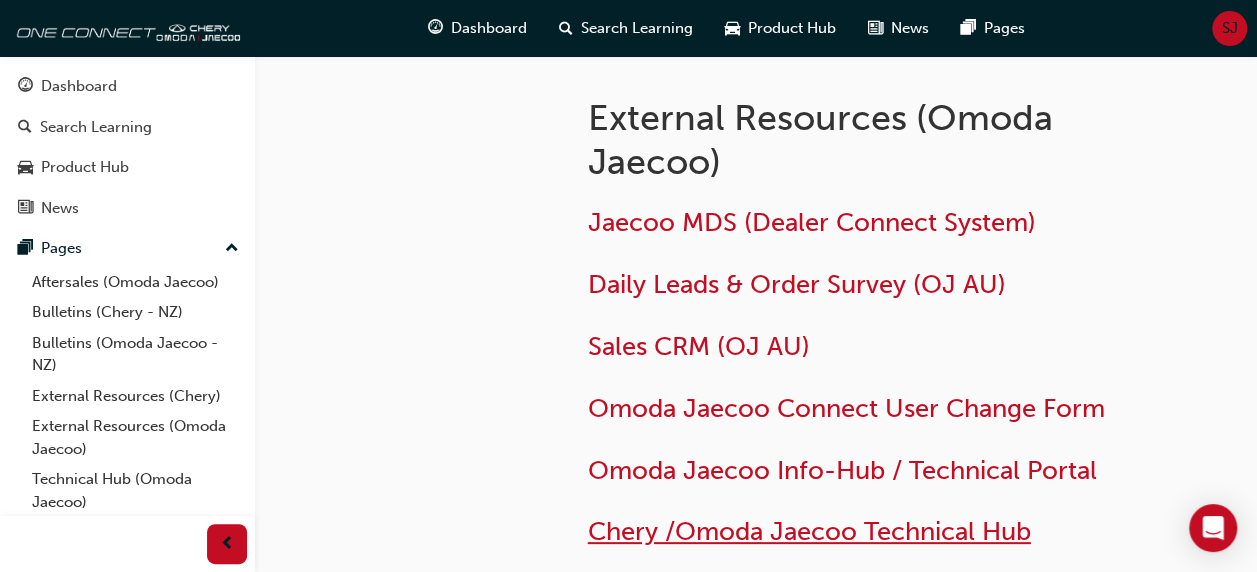 click on "Chery /Omoda Jaecoo Technical Hub" at bounding box center [809, 531] 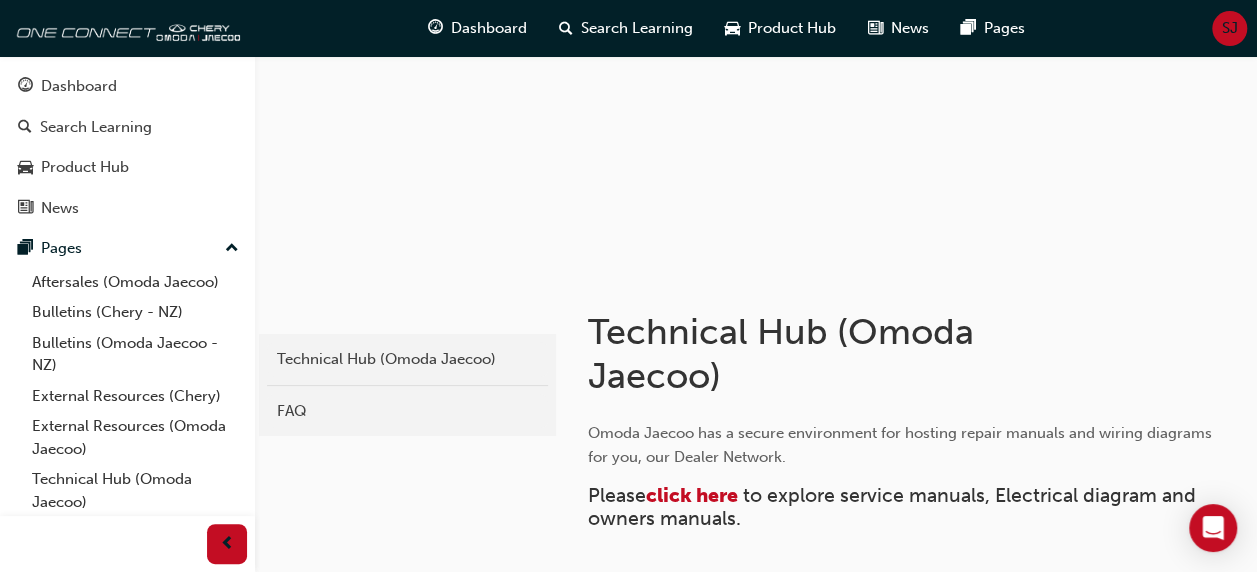 scroll, scrollTop: 0, scrollLeft: 0, axis: both 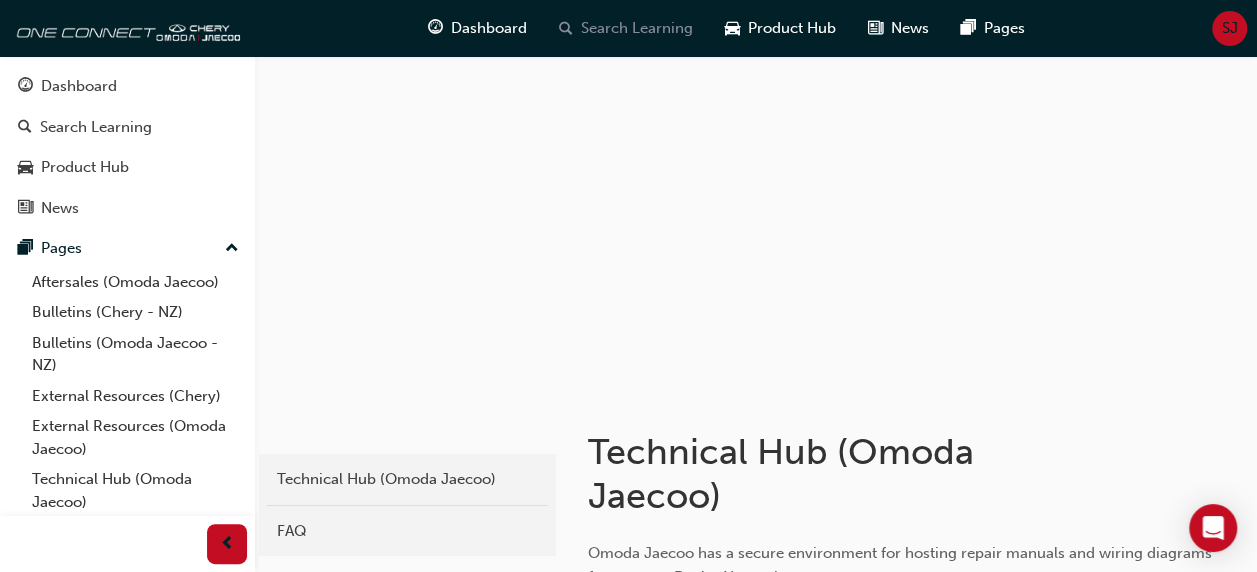 click on "Search Learning" at bounding box center [637, 28] 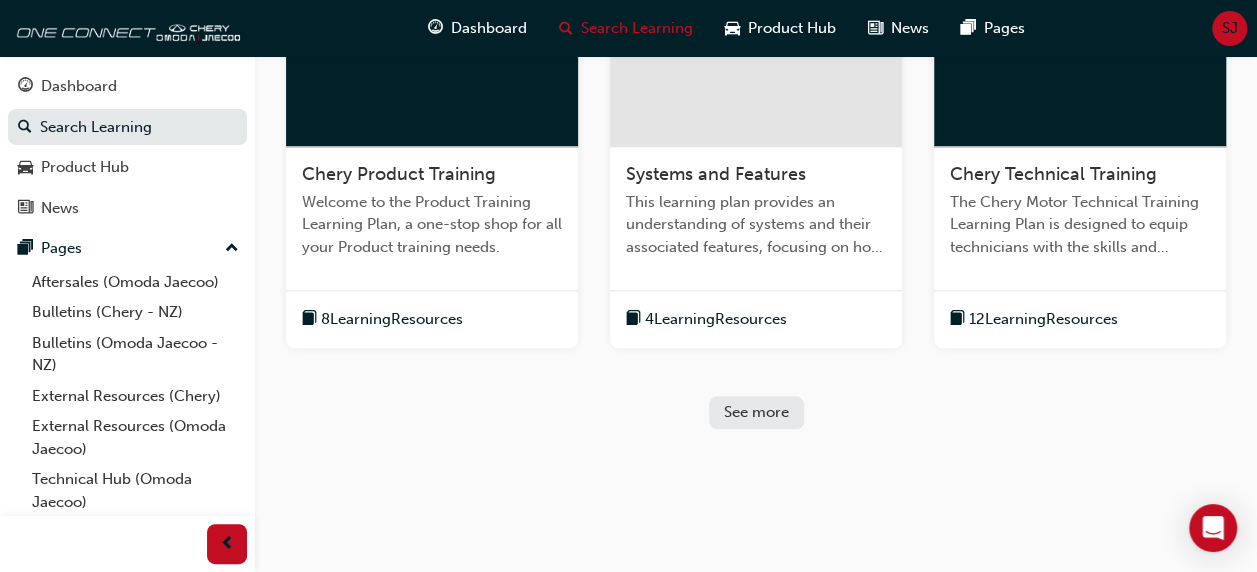 scroll, scrollTop: 730, scrollLeft: 0, axis: vertical 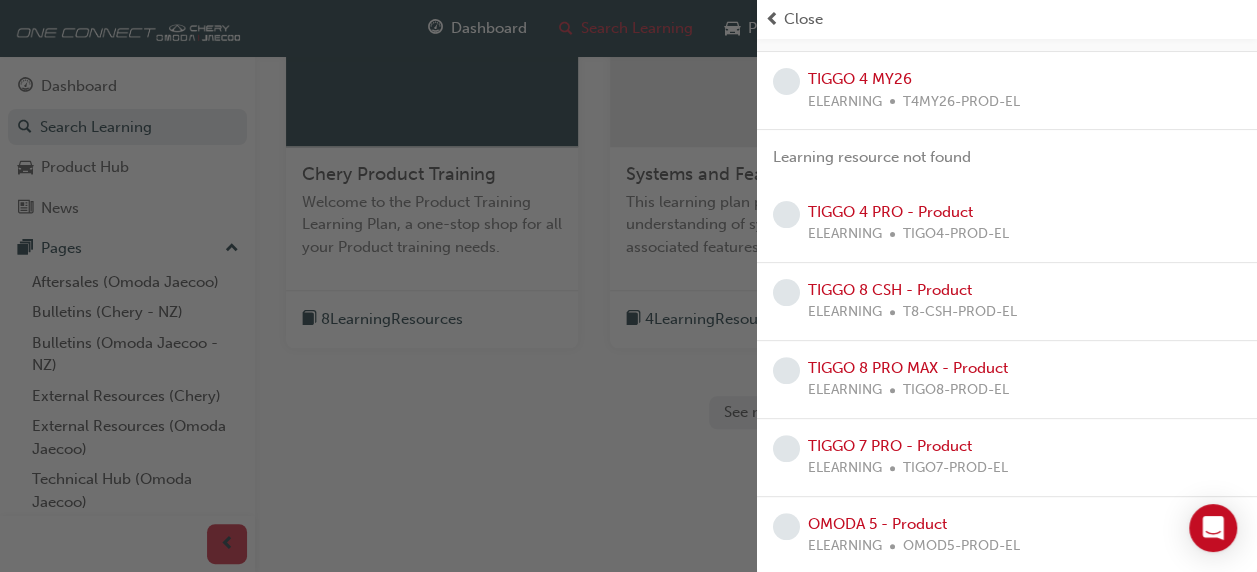 click on "TIGGO 8 PRO MAX - Product ELEARNING TIGO8-PROD-EL" at bounding box center [1007, 380] 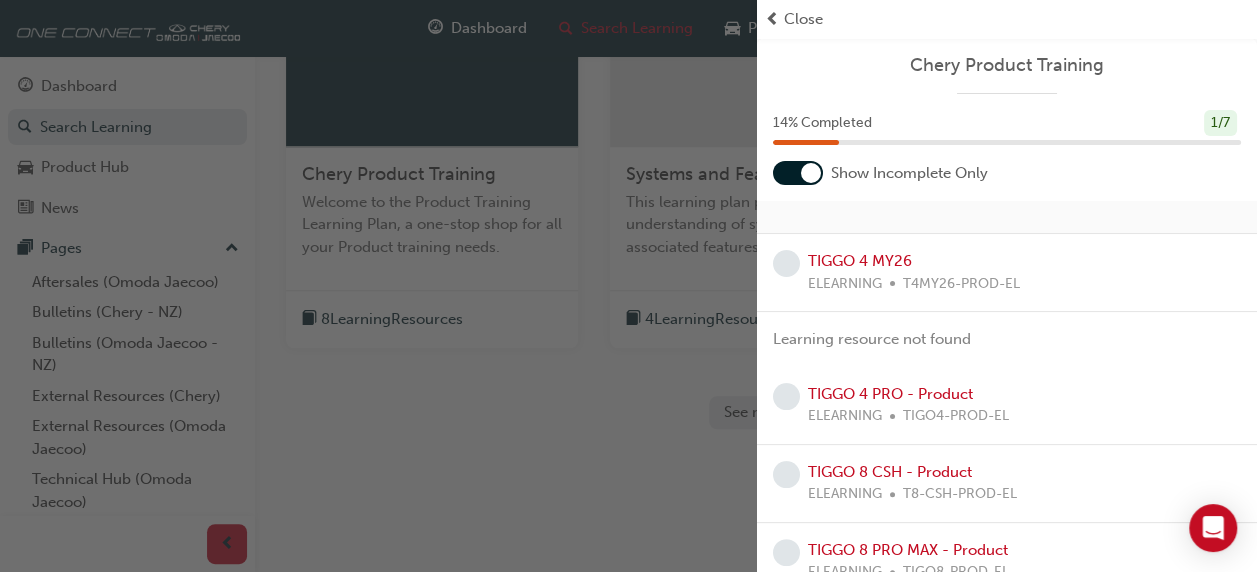 scroll, scrollTop: 0, scrollLeft: 0, axis: both 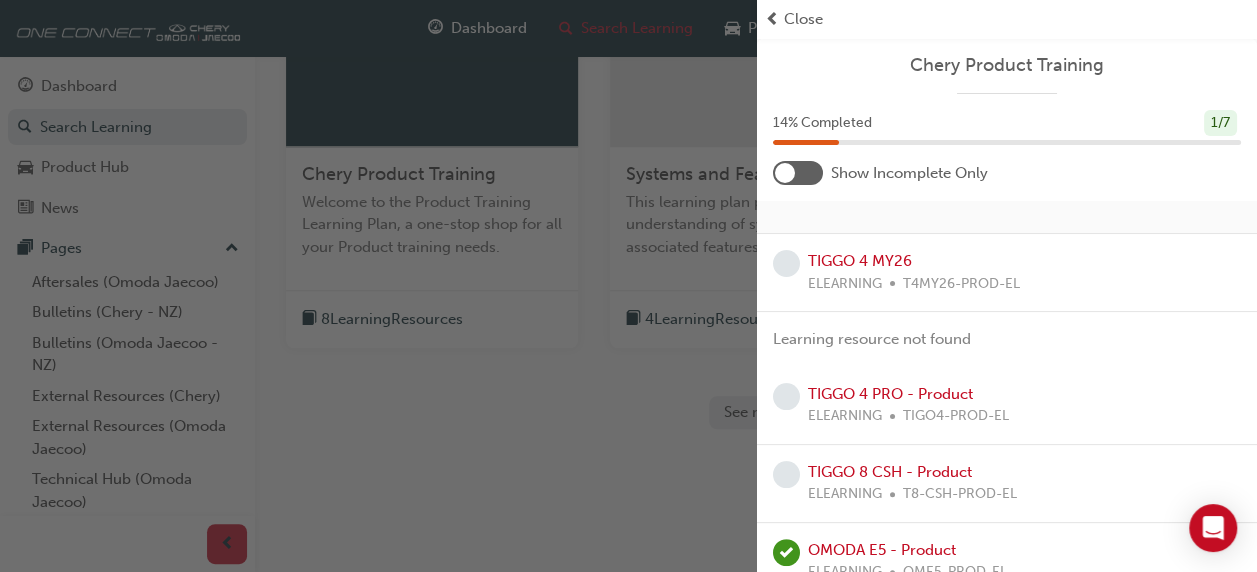 click at bounding box center [772, 19] 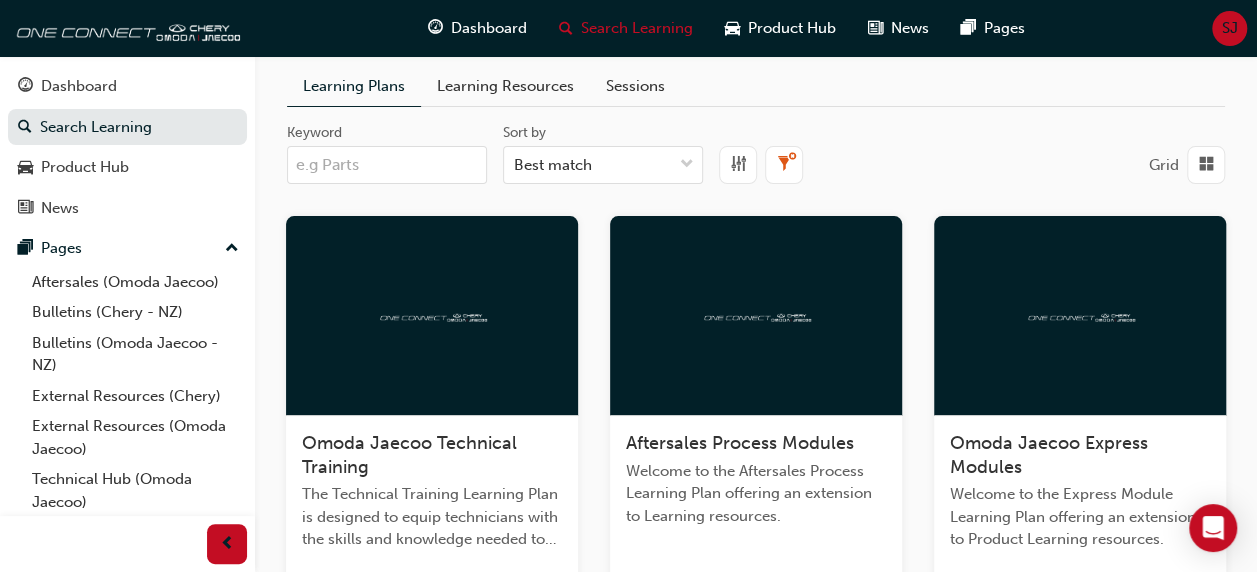 scroll, scrollTop: 0, scrollLeft: 0, axis: both 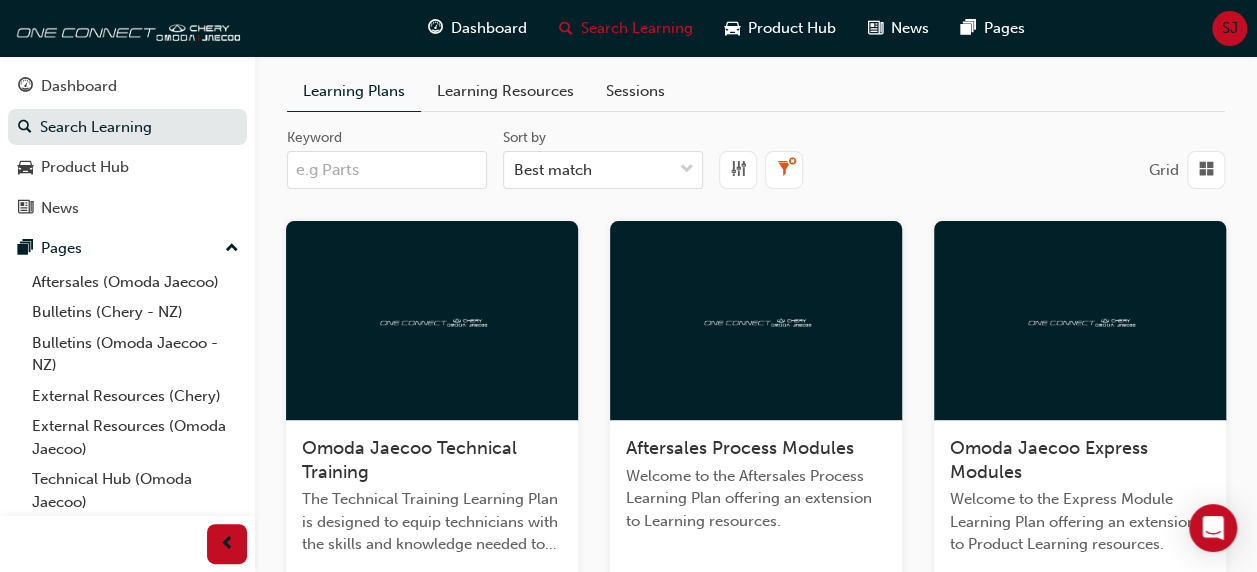 click on "Learning Resources" at bounding box center [505, 91] 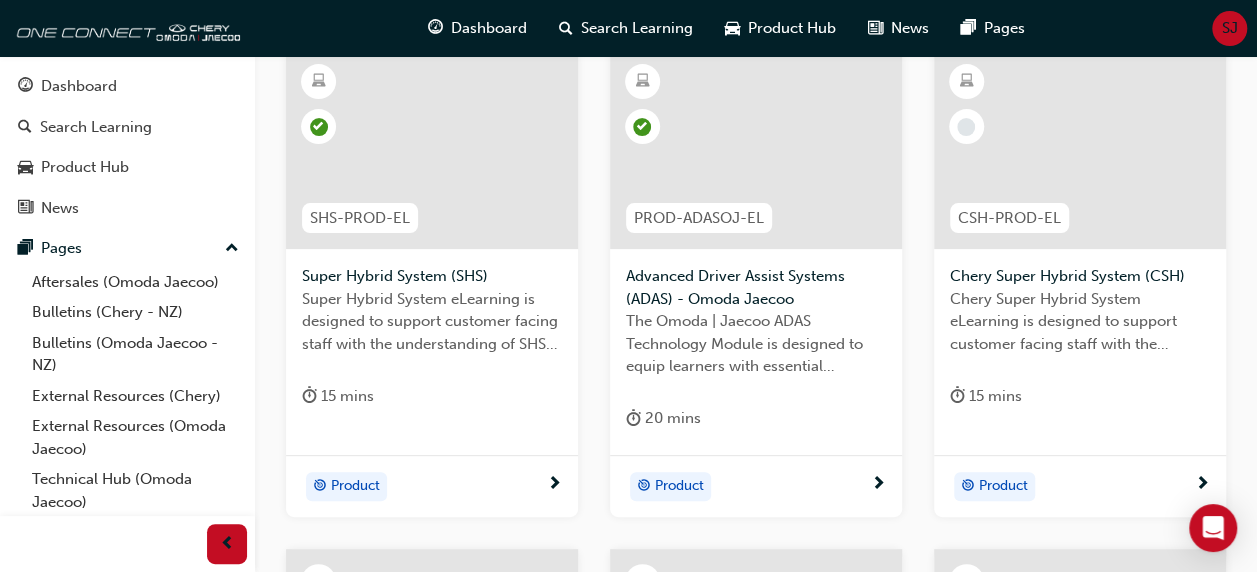 scroll, scrollTop: 236, scrollLeft: 0, axis: vertical 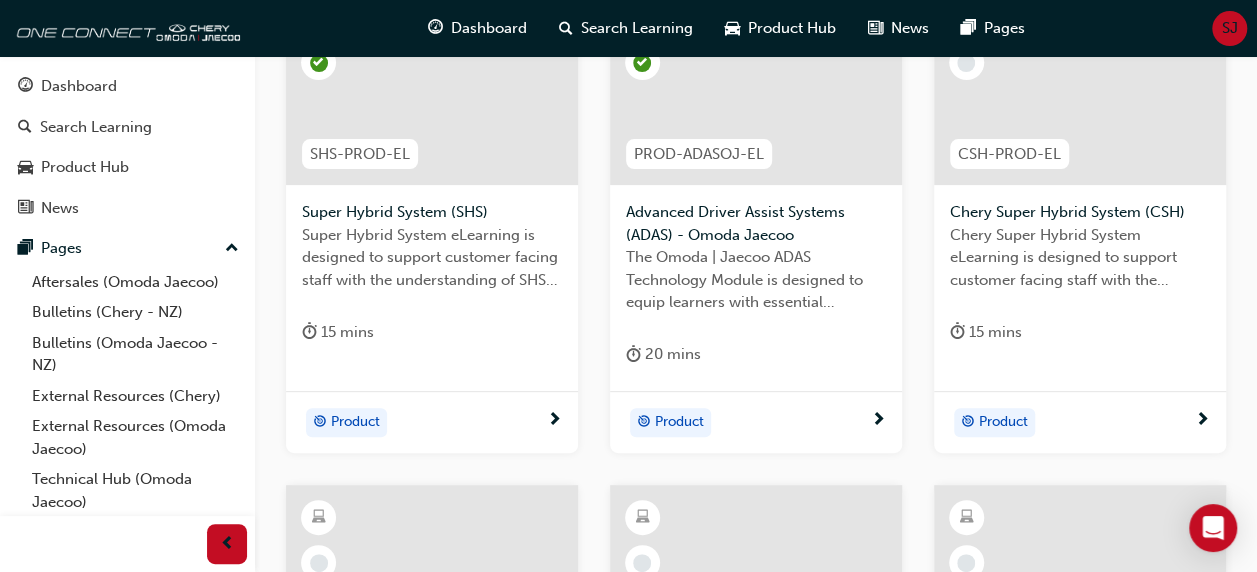 click on "CSH-PROD-EL" at bounding box center [1009, 154] 